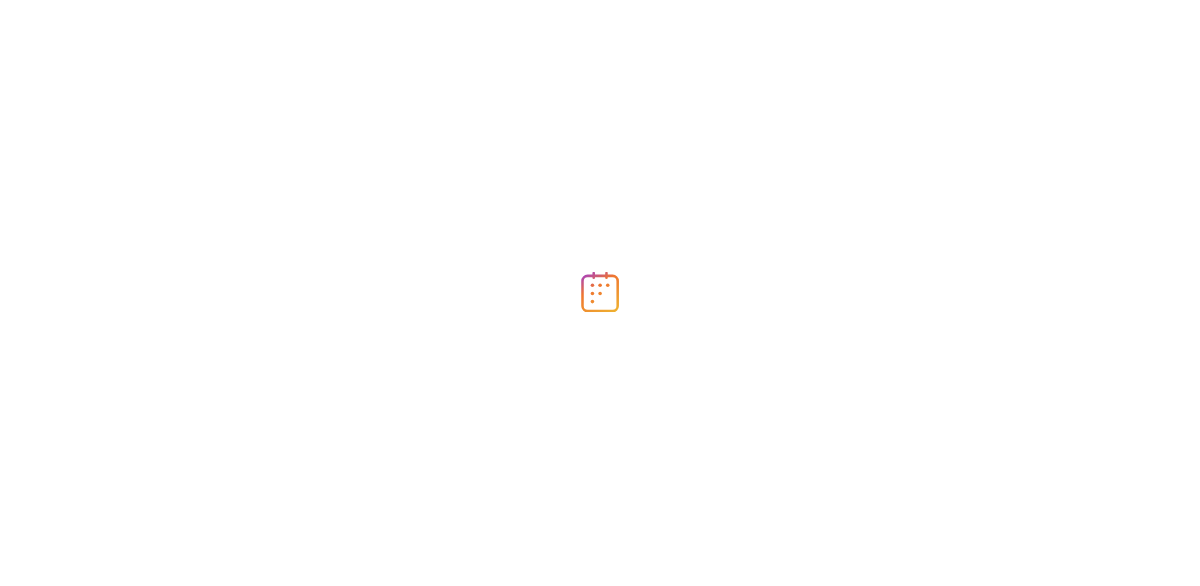 scroll, scrollTop: 0, scrollLeft: 0, axis: both 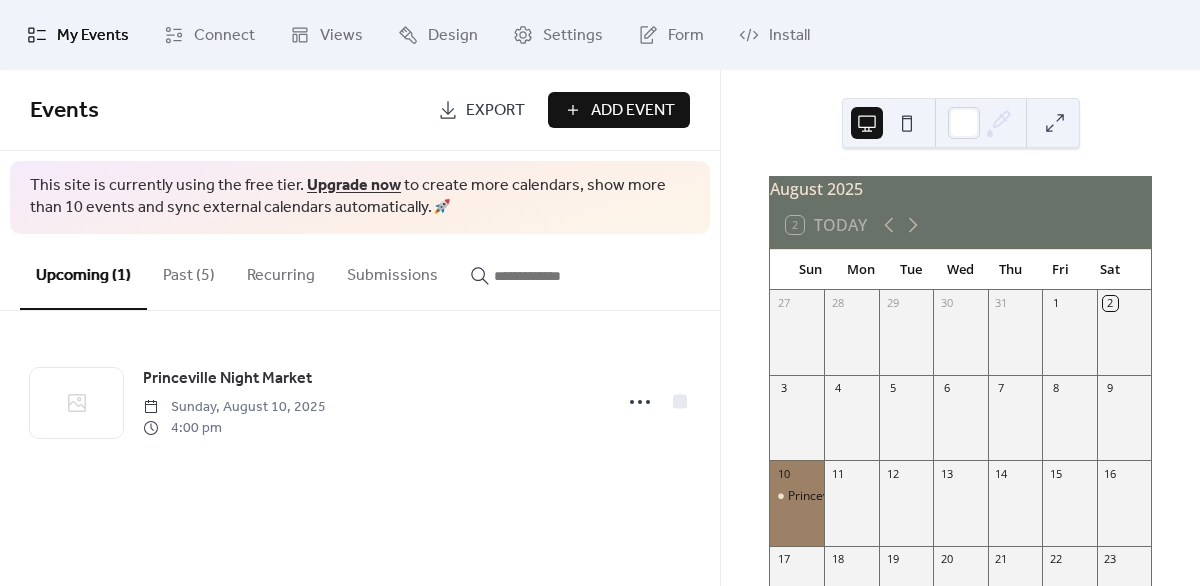 click on "Past (5)" at bounding box center (189, 271) 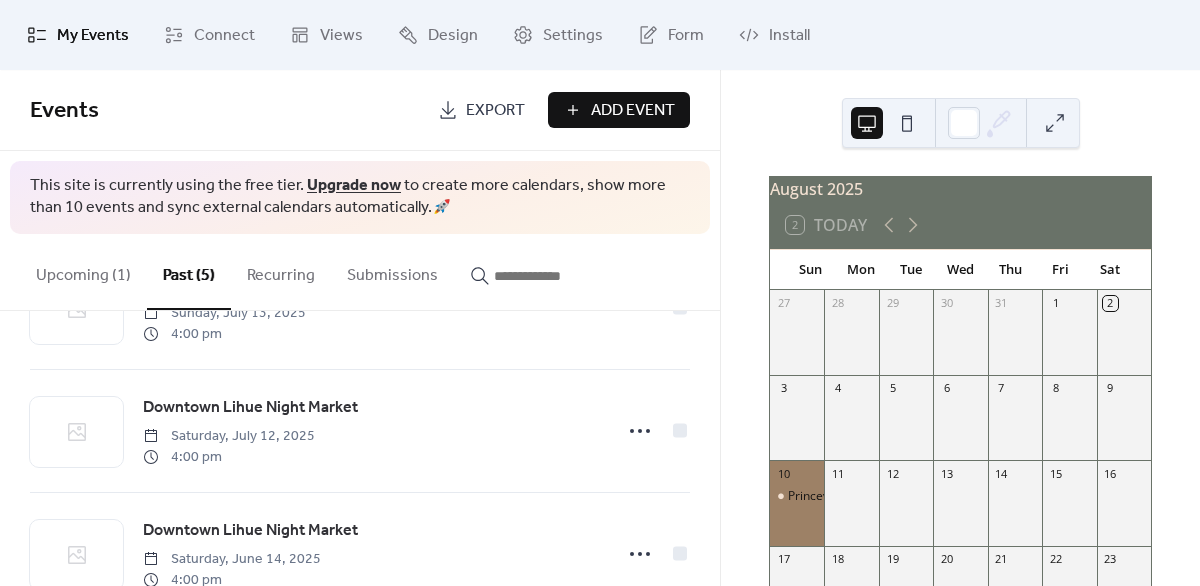 scroll, scrollTop: 219, scrollLeft: 0, axis: vertical 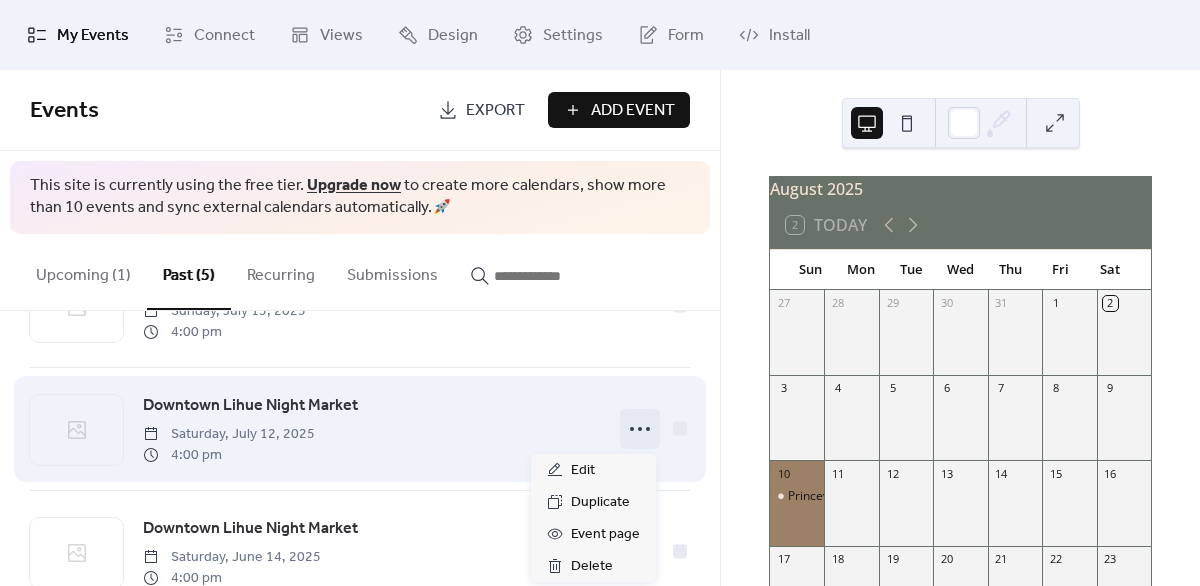 click 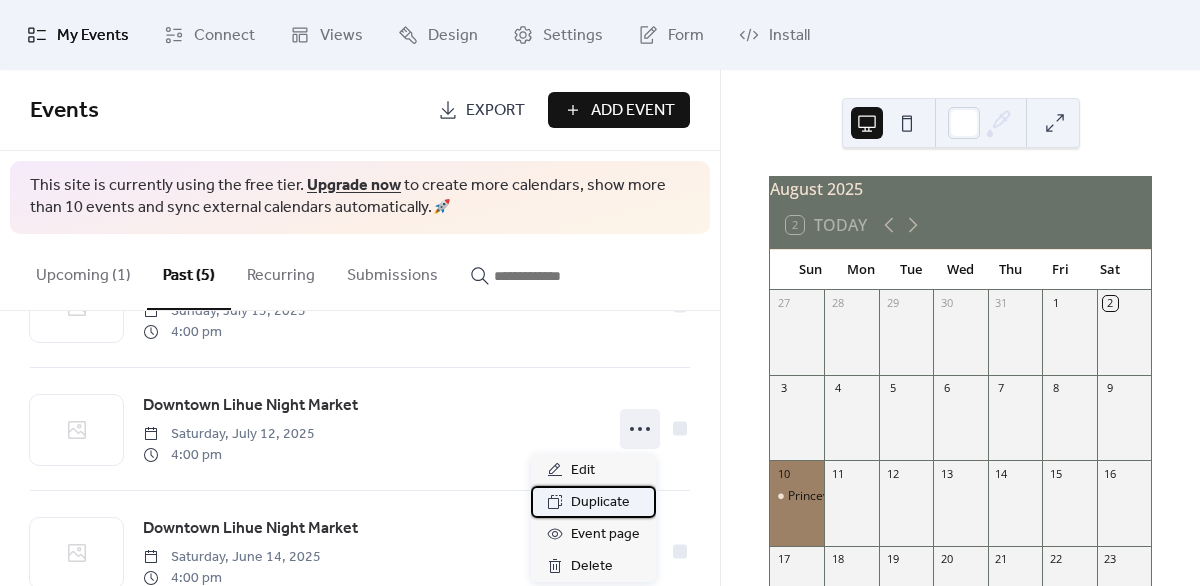 click on "Duplicate" at bounding box center (600, 503) 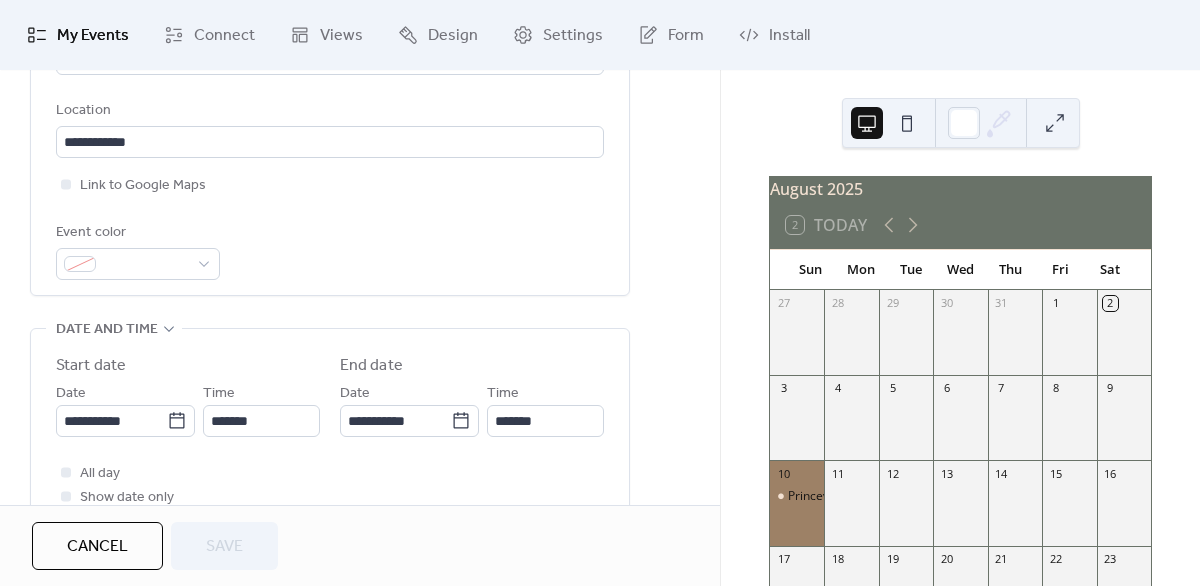 scroll, scrollTop: 434, scrollLeft: 0, axis: vertical 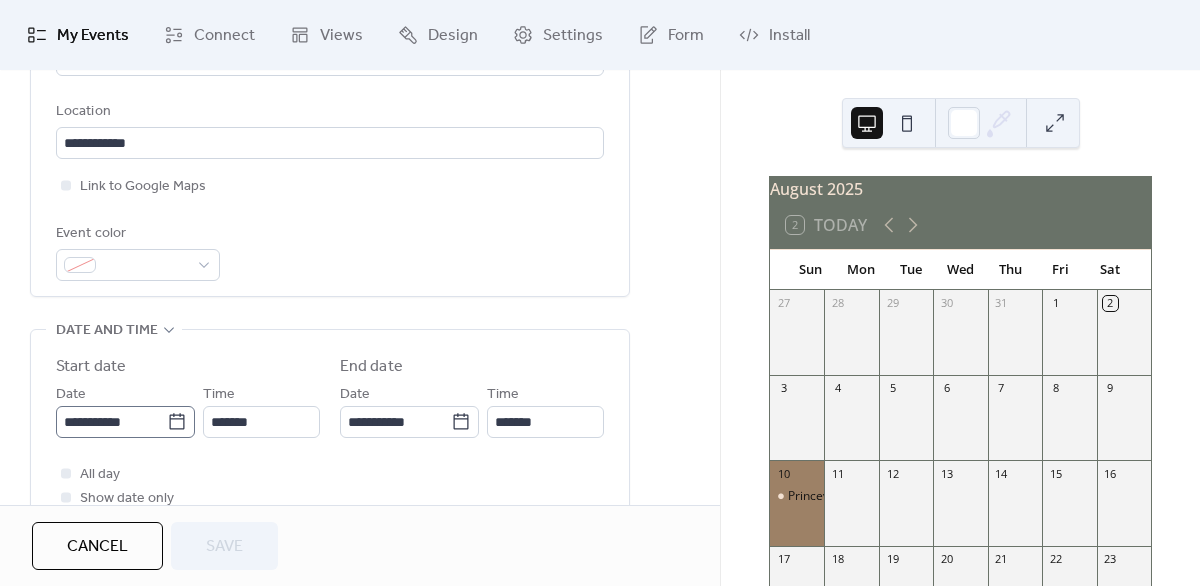 click 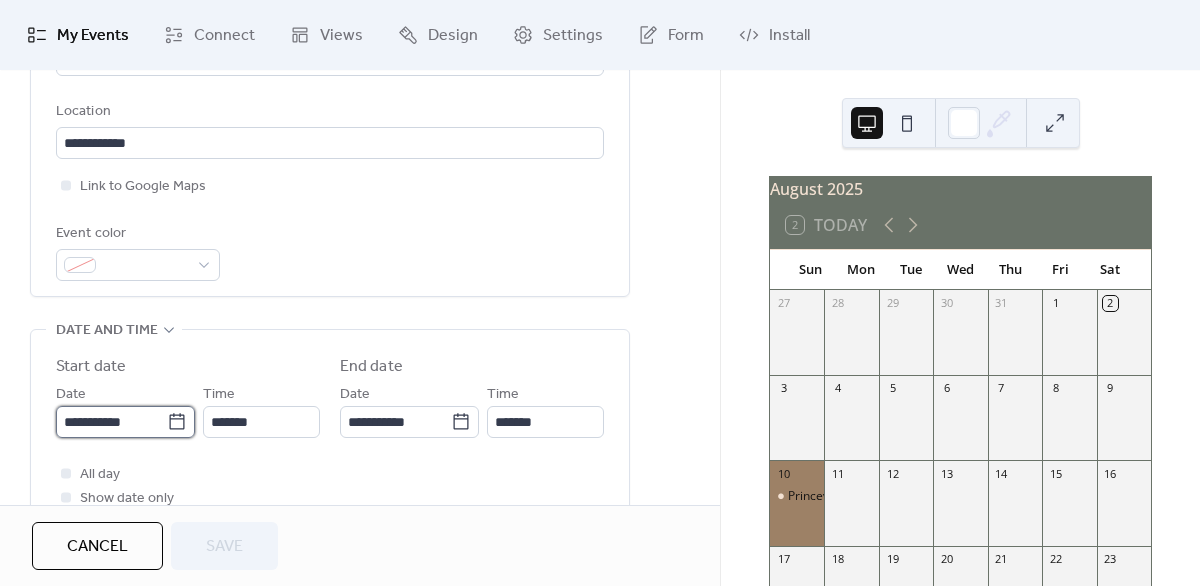 click on "**********" at bounding box center (111, 422) 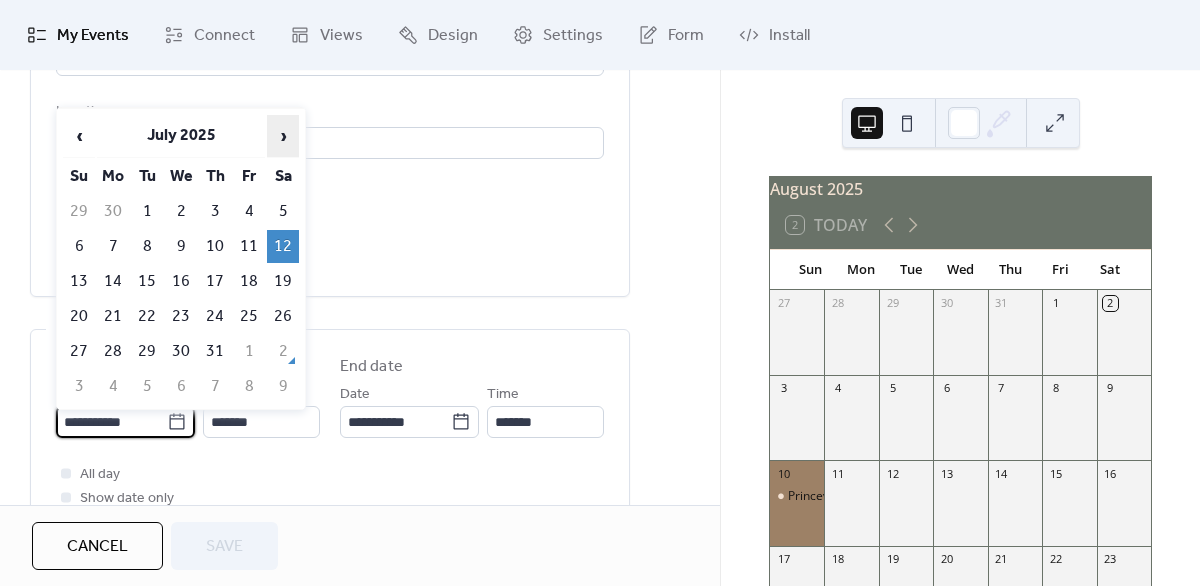click on "›" at bounding box center [283, 136] 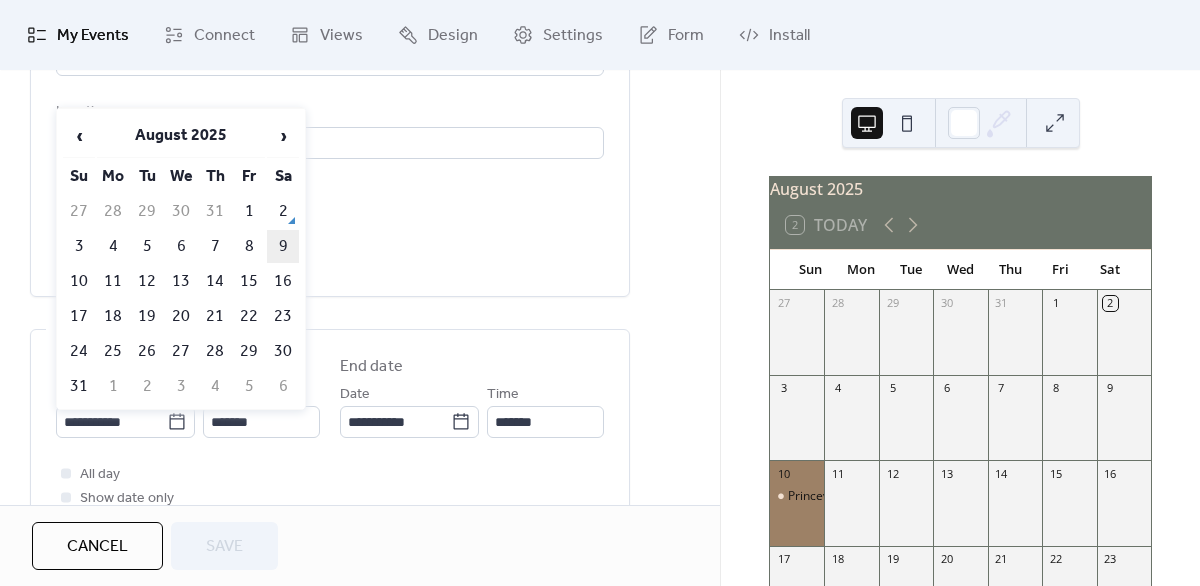 click on "9" at bounding box center (283, 246) 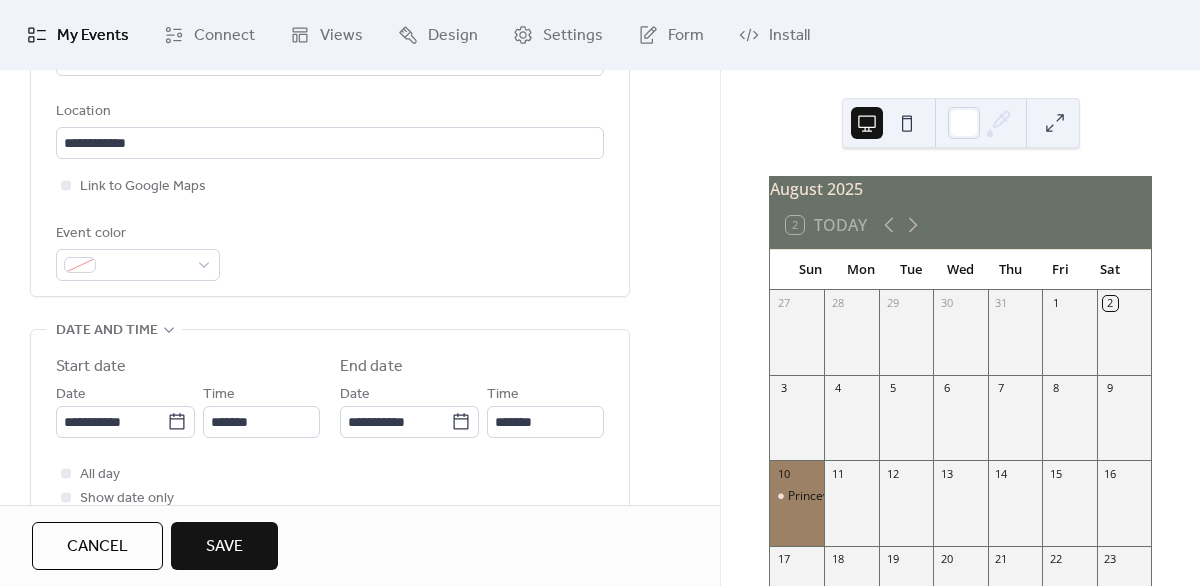 click on "Save" at bounding box center [224, 547] 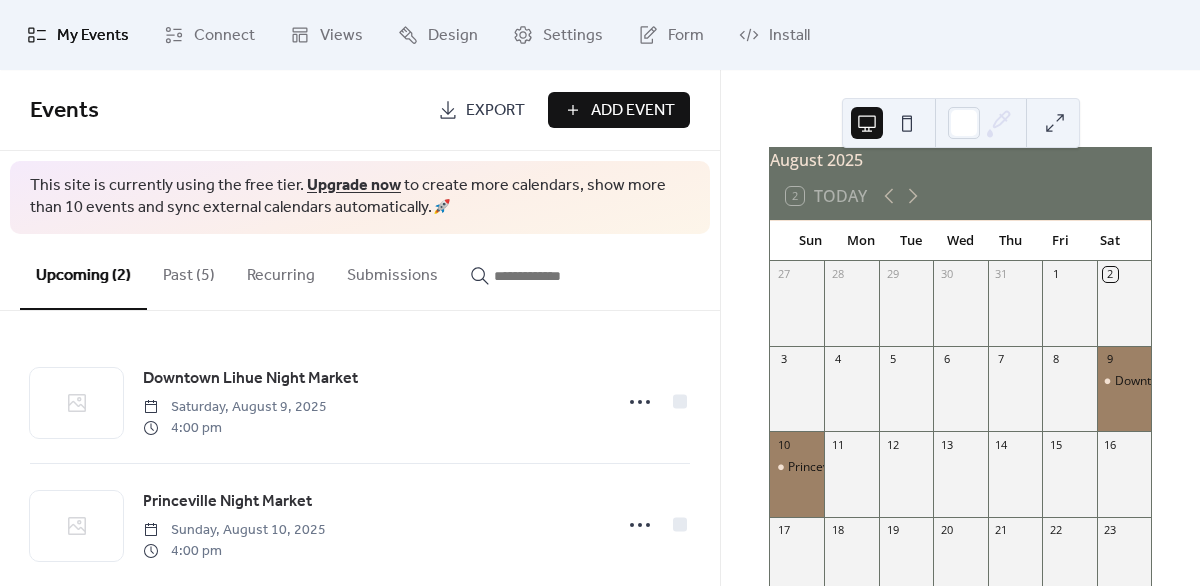 scroll, scrollTop: 0, scrollLeft: 0, axis: both 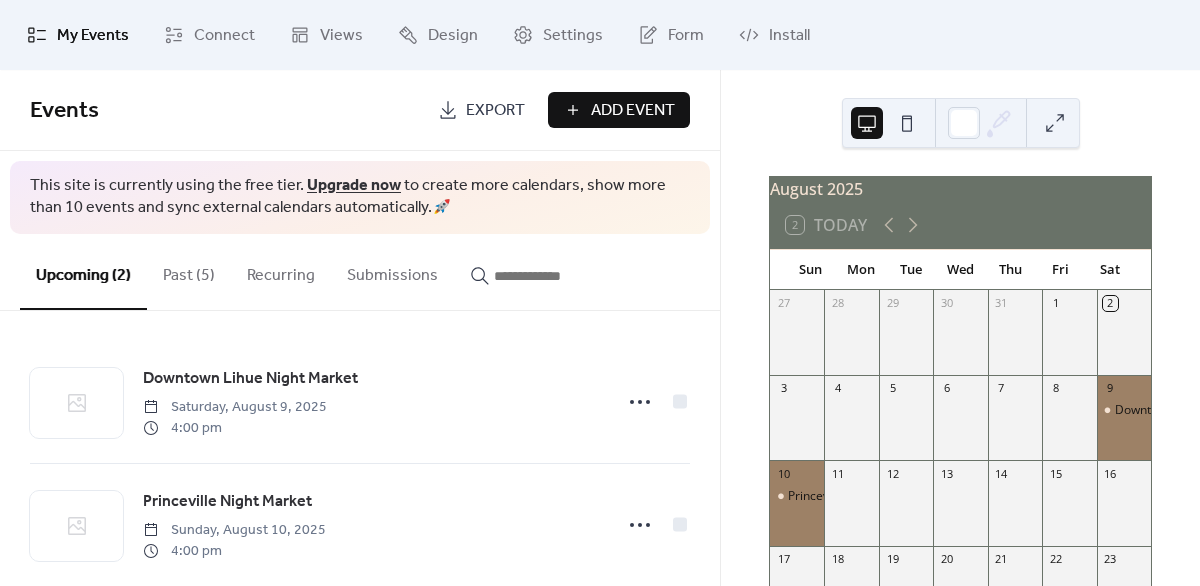 click on "Add Event" at bounding box center (633, 111) 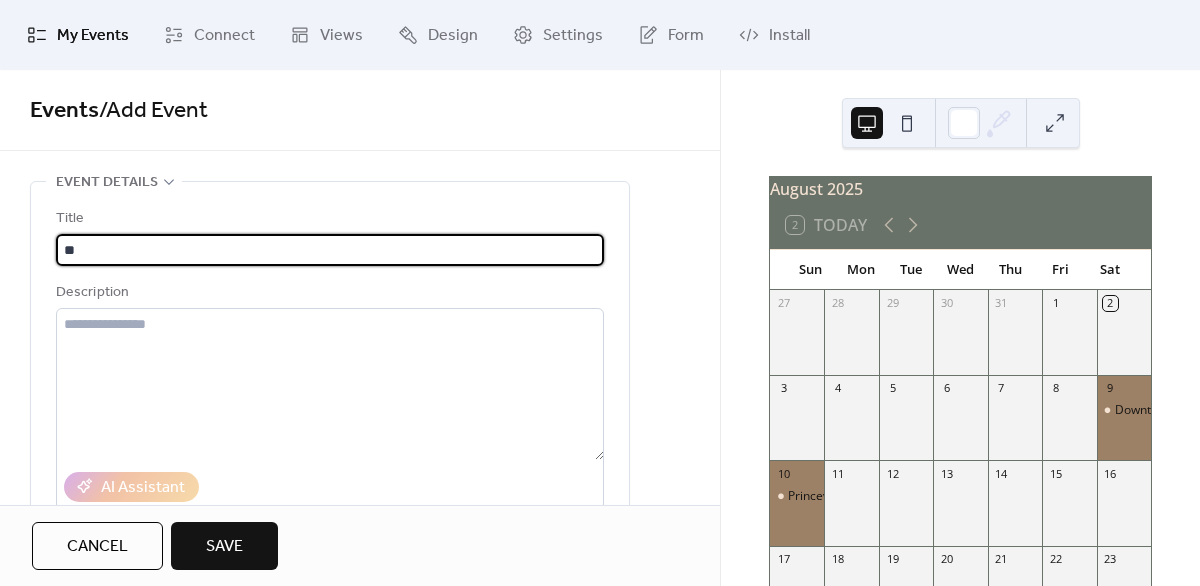 type on "*" 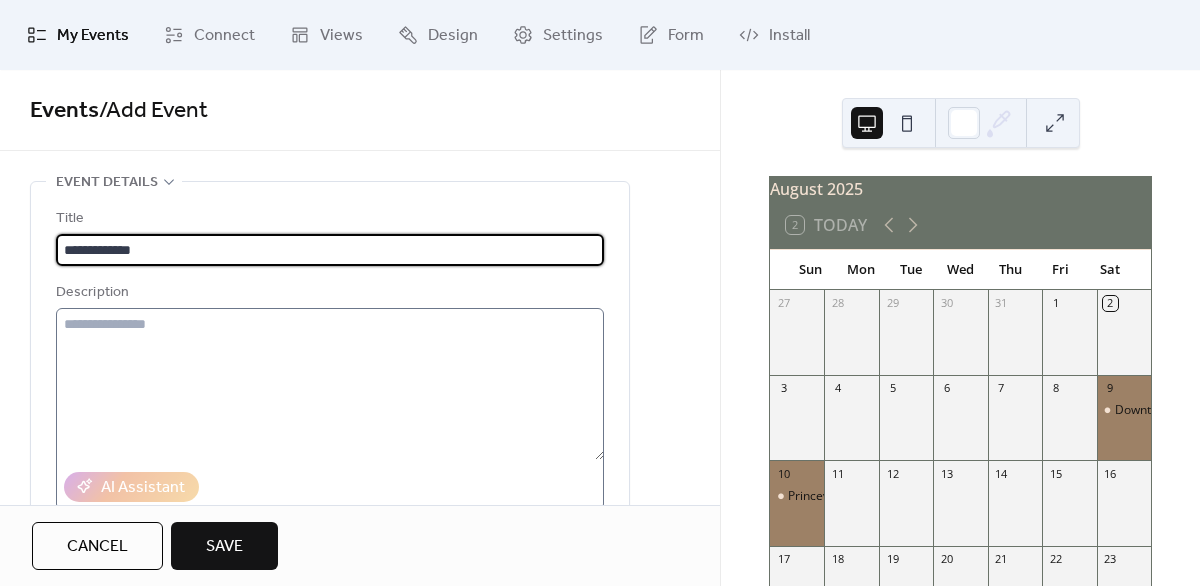 type on "**********" 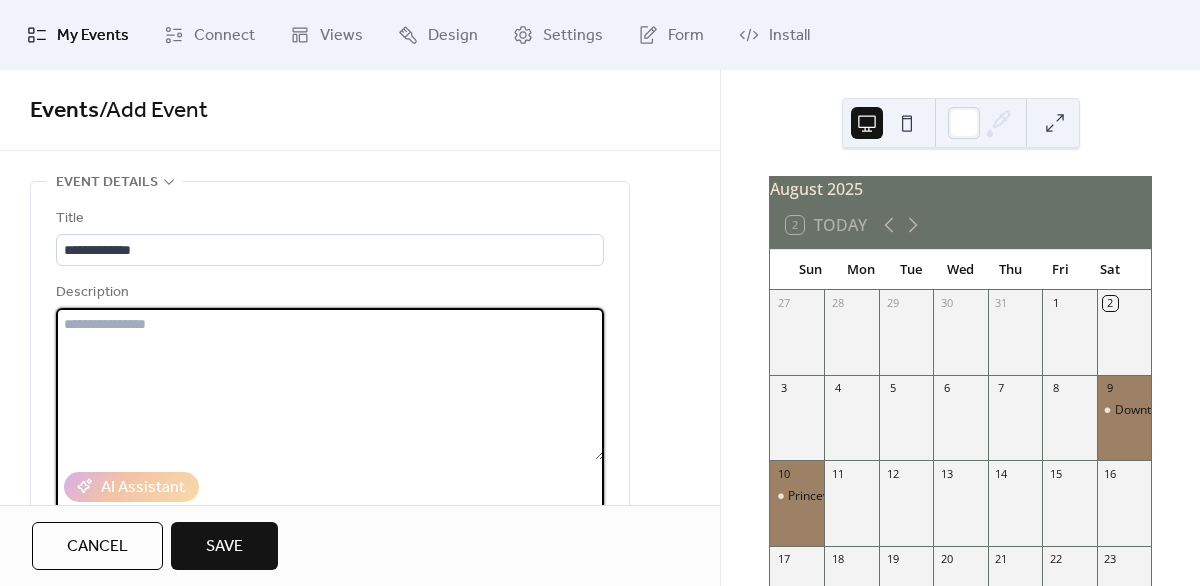 click at bounding box center [330, 384] 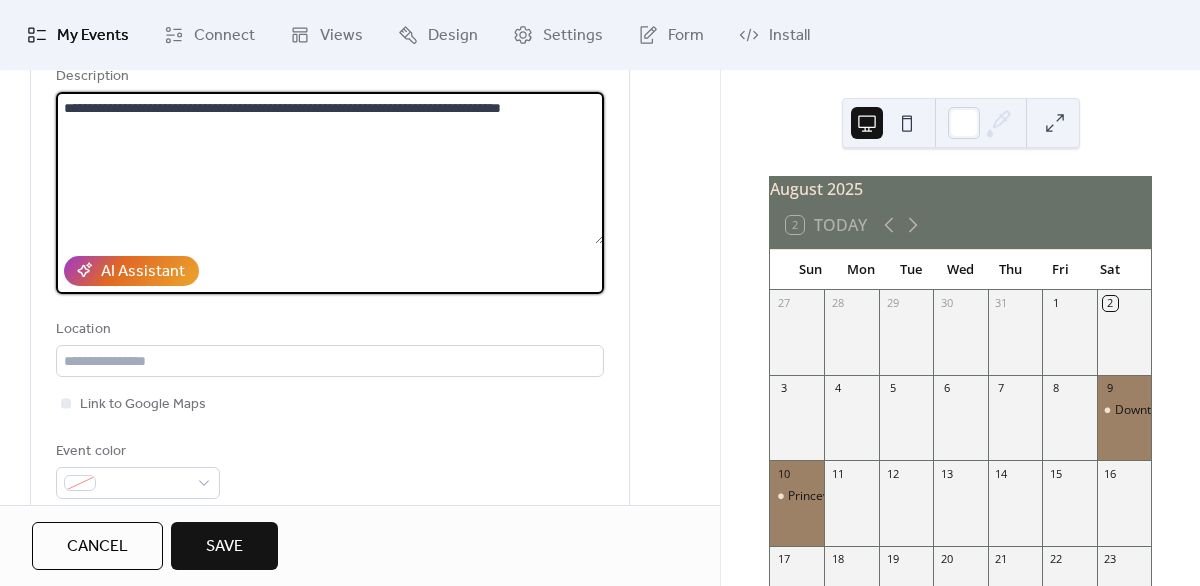 scroll, scrollTop: 225, scrollLeft: 0, axis: vertical 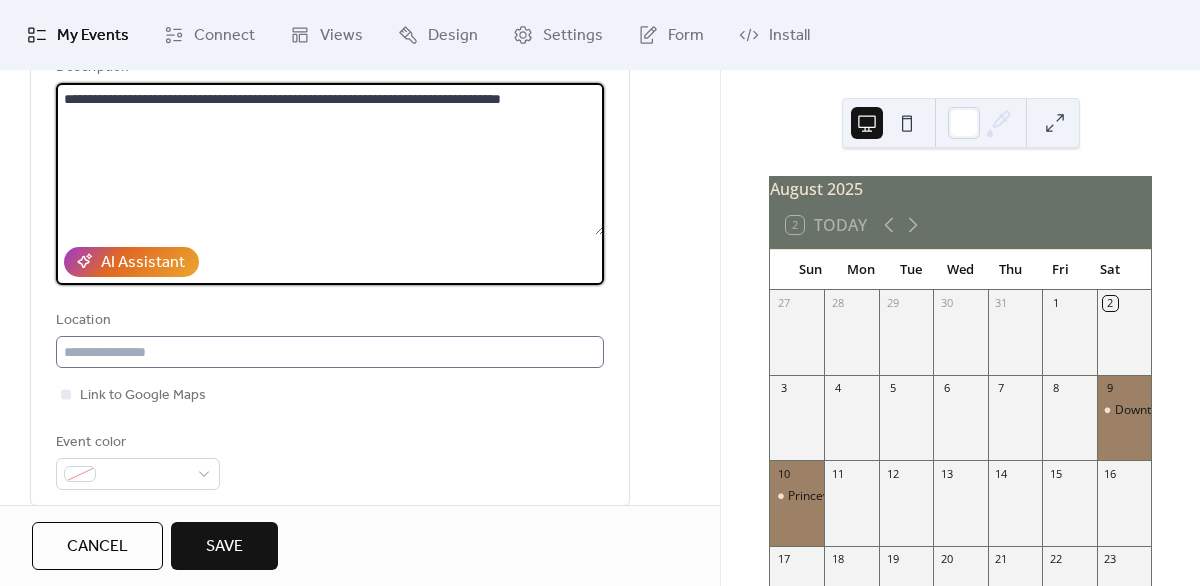 type on "**********" 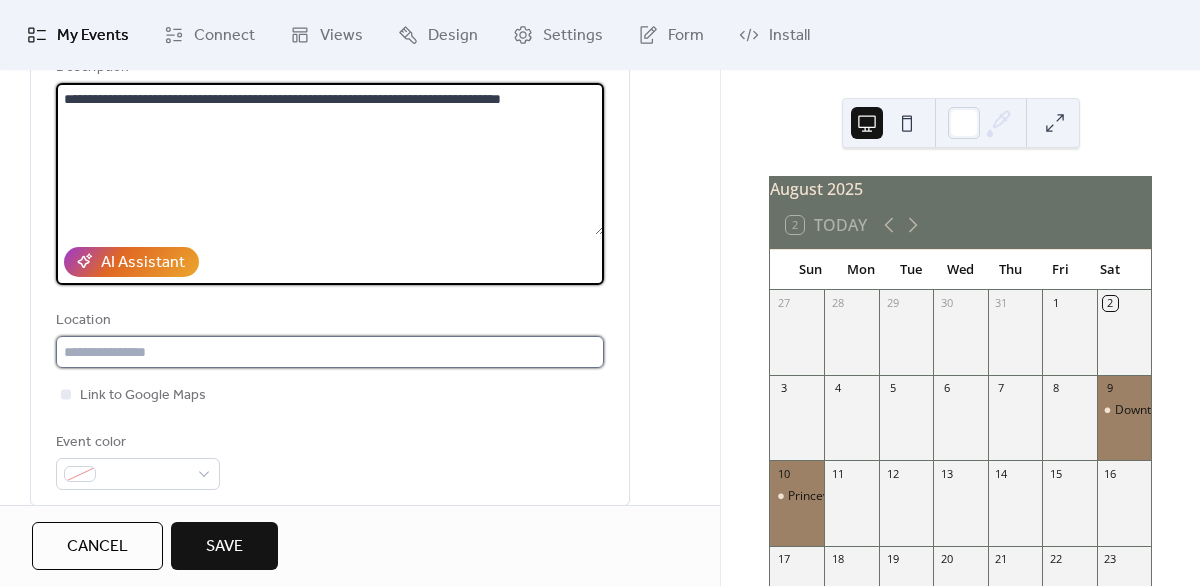 click at bounding box center [330, 352] 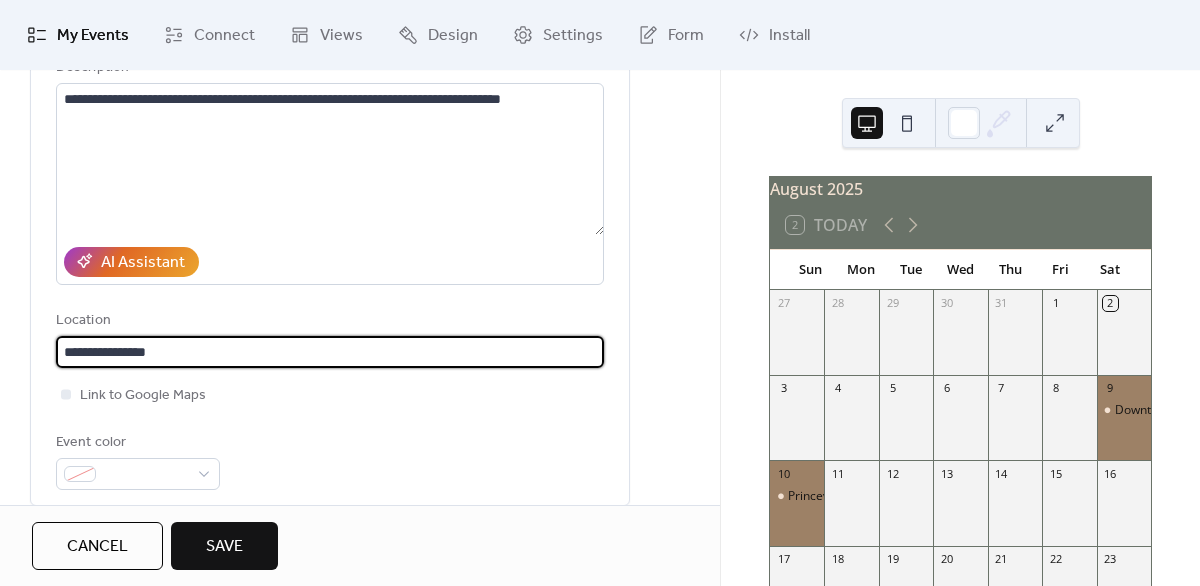 click on "**********" at bounding box center (330, 236) 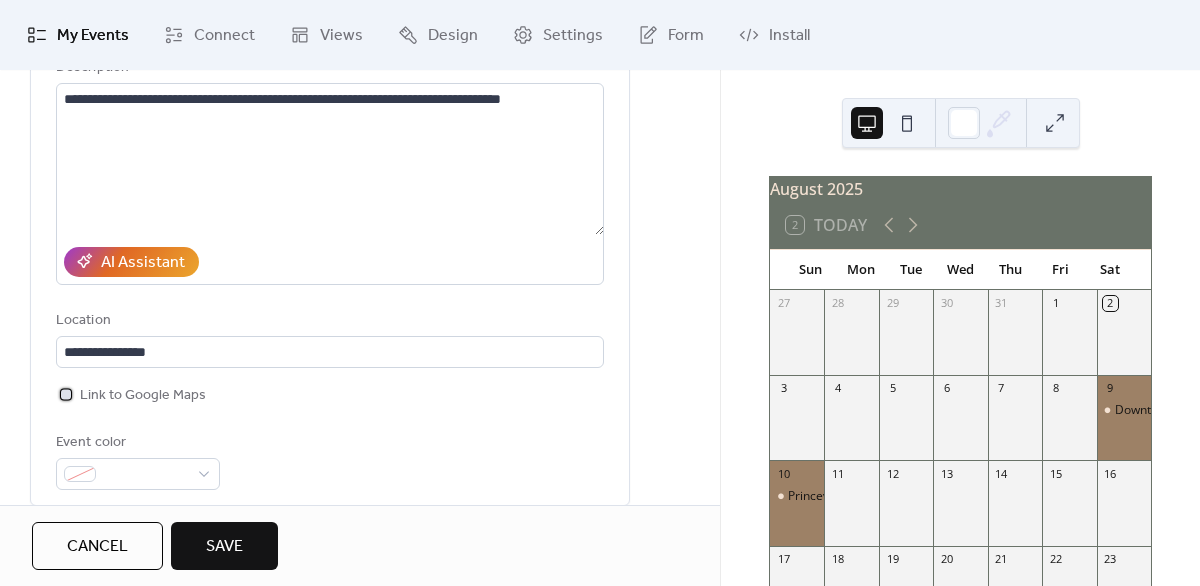 click on "Link to Google Maps" at bounding box center [143, 396] 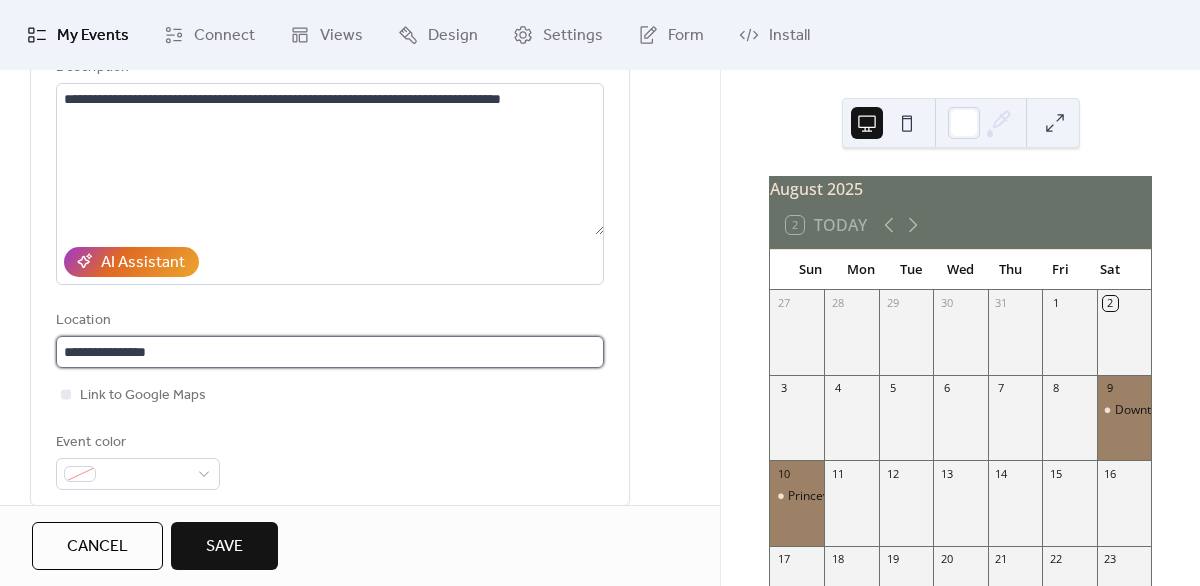 click on "**********" at bounding box center (330, 352) 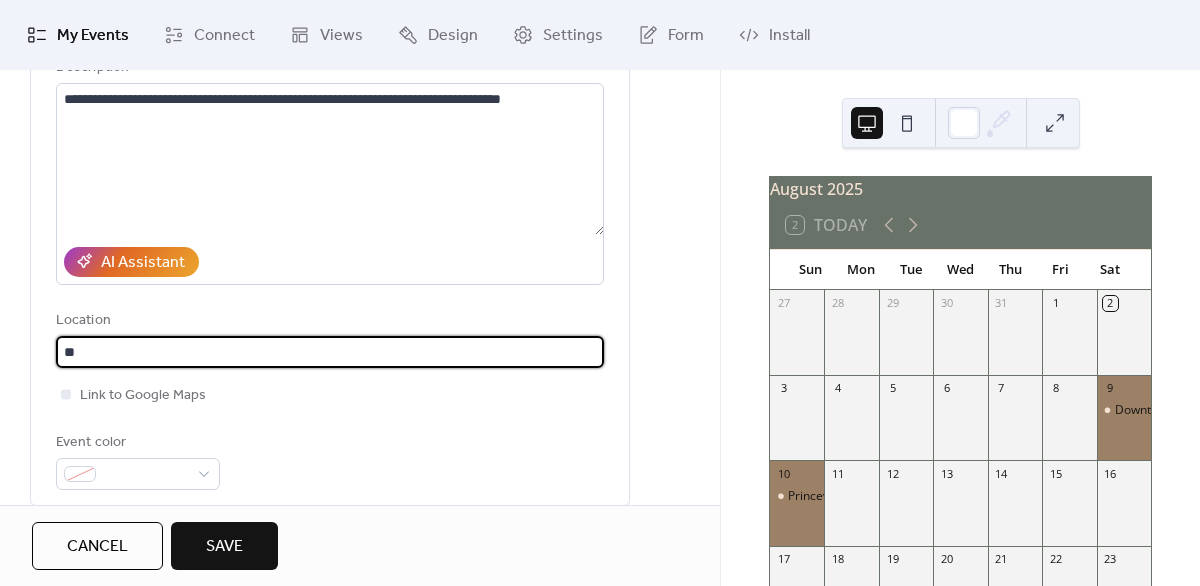 type on "*" 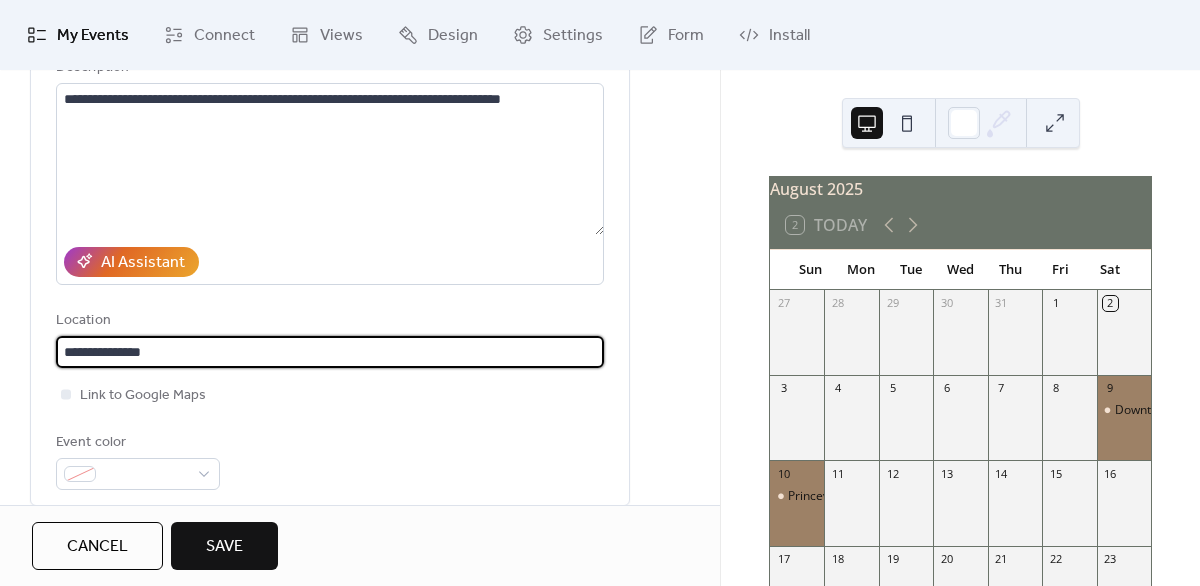 scroll, scrollTop: 1, scrollLeft: 0, axis: vertical 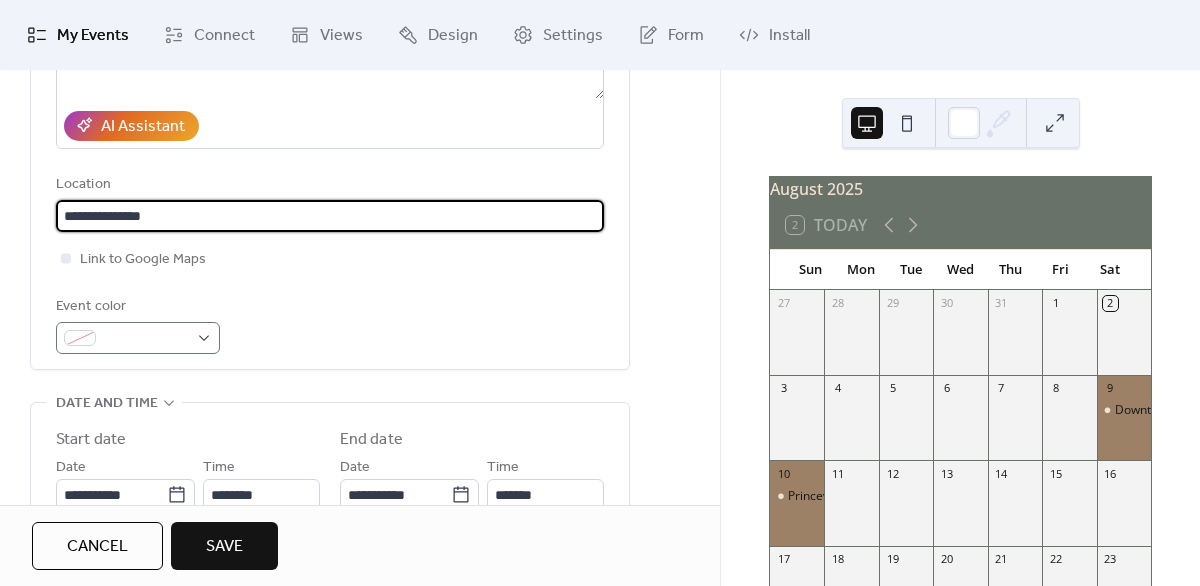 type on "**********" 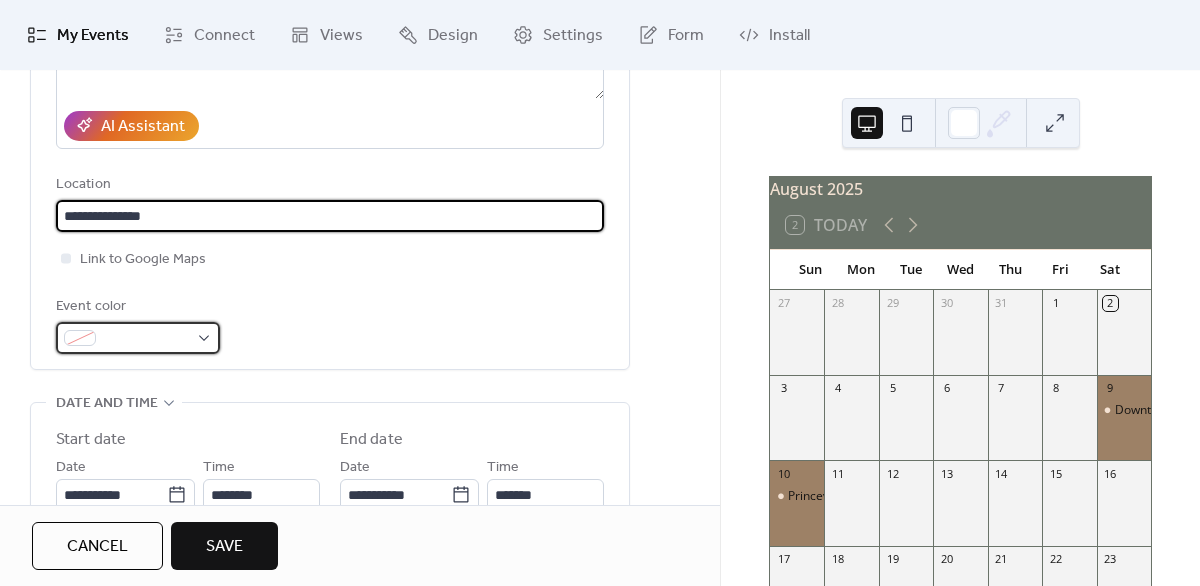 click at bounding box center (138, 338) 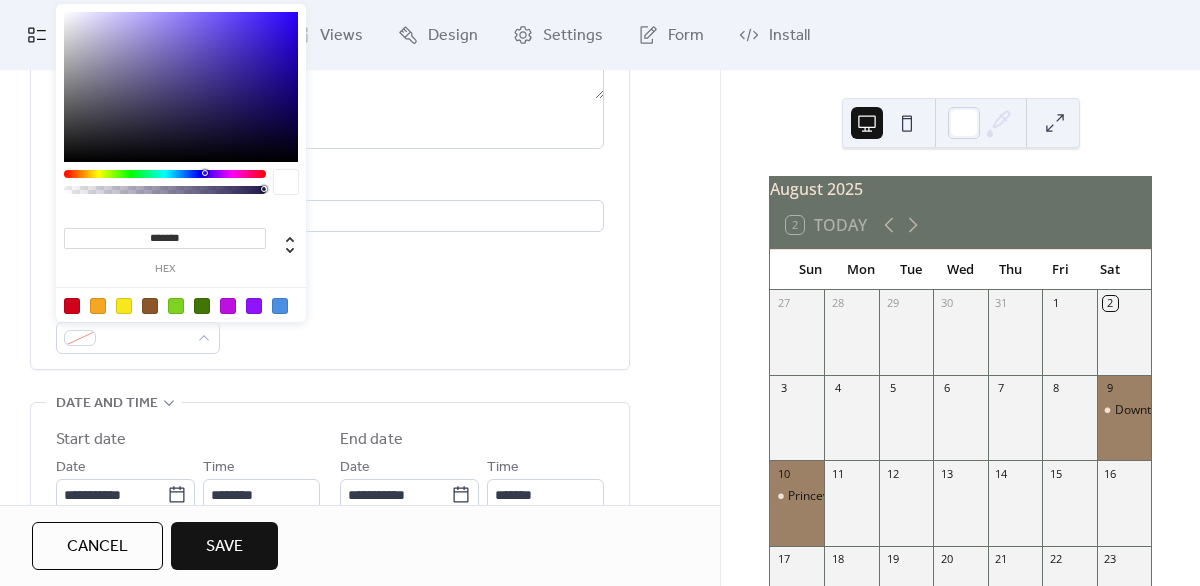 click on "Event color" at bounding box center (330, 324) 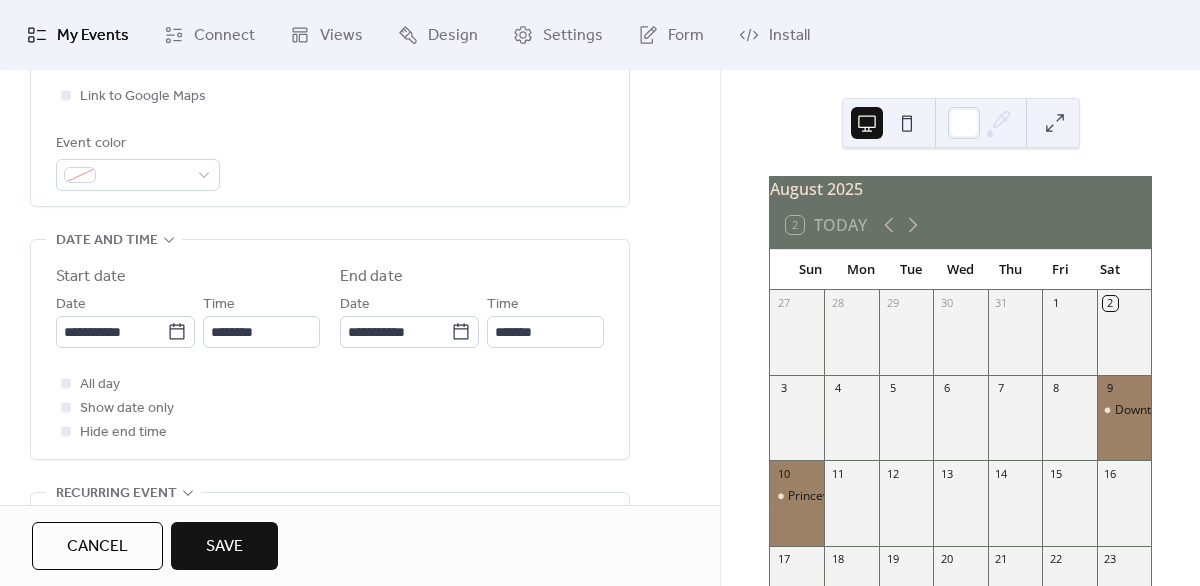 scroll, scrollTop: 538, scrollLeft: 0, axis: vertical 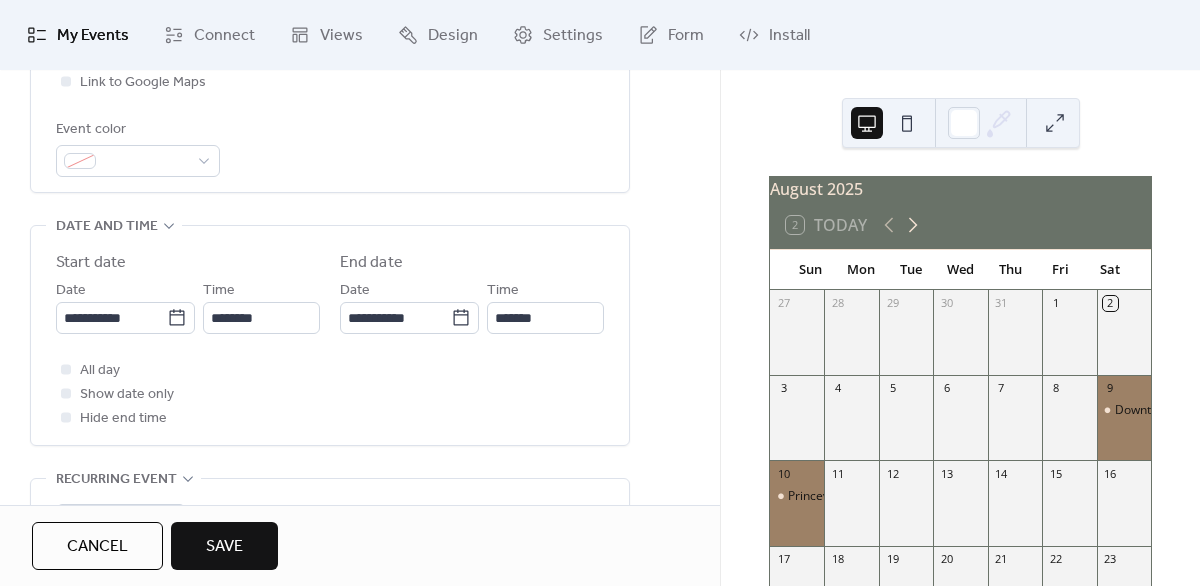 click 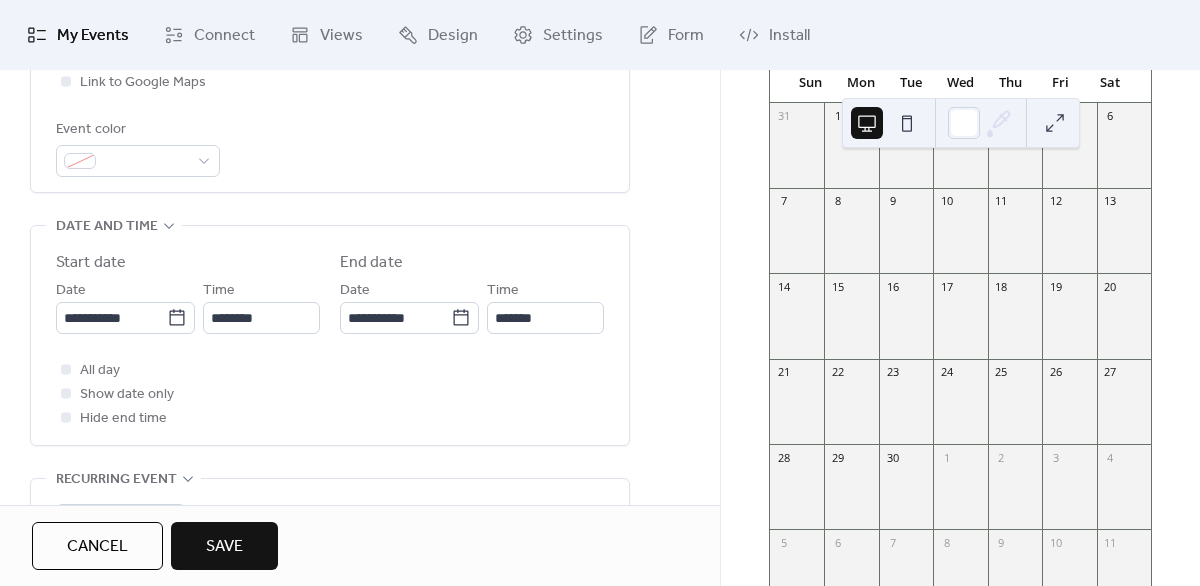 scroll, scrollTop: 191, scrollLeft: 0, axis: vertical 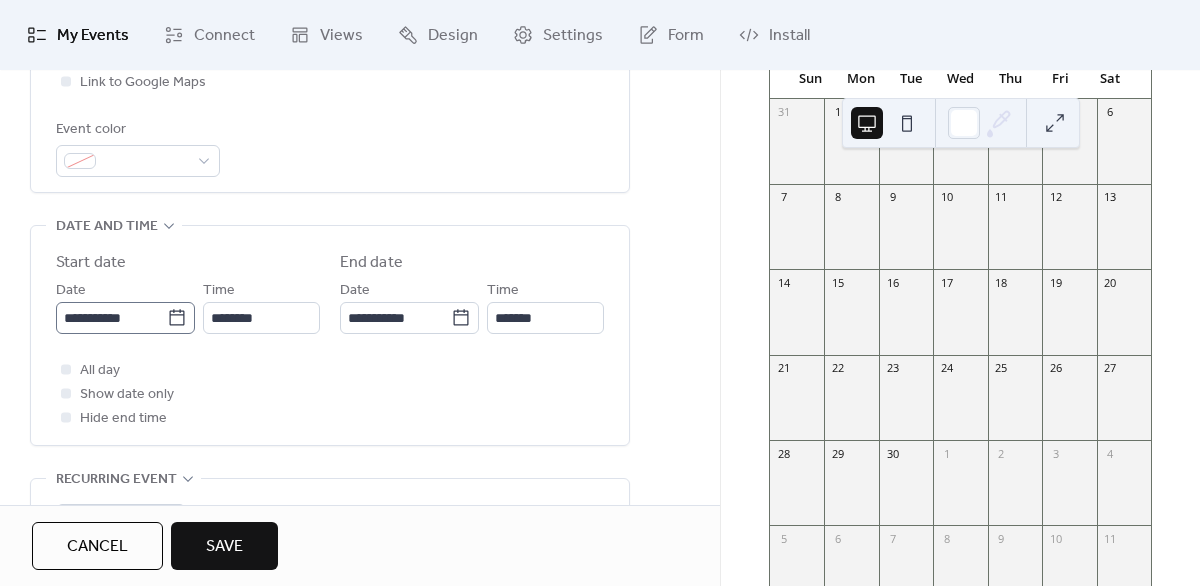 click 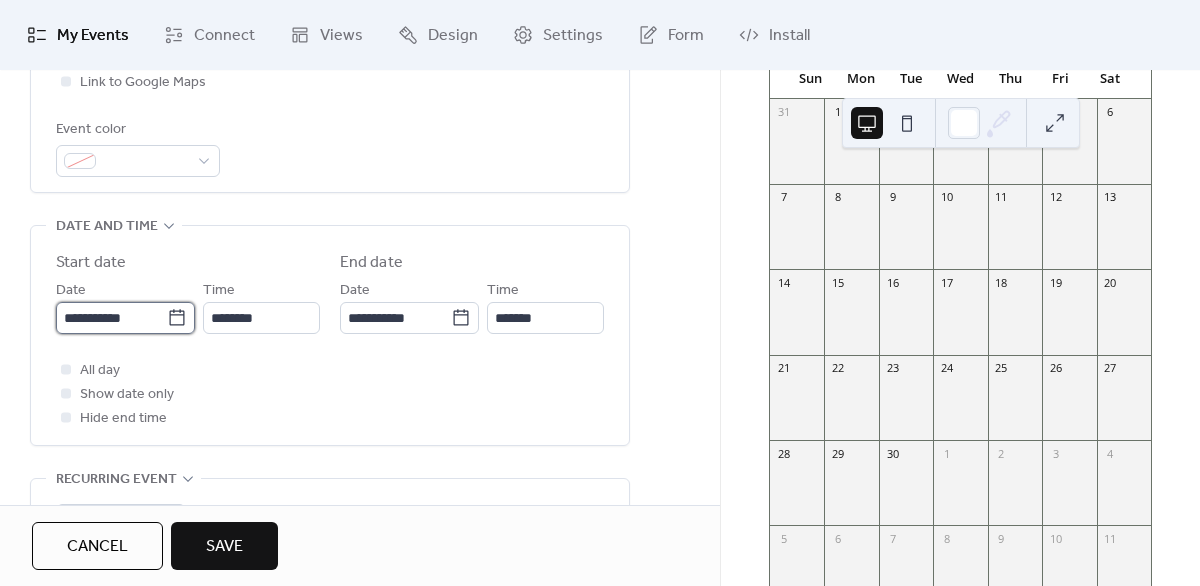 click on "**********" at bounding box center [111, 318] 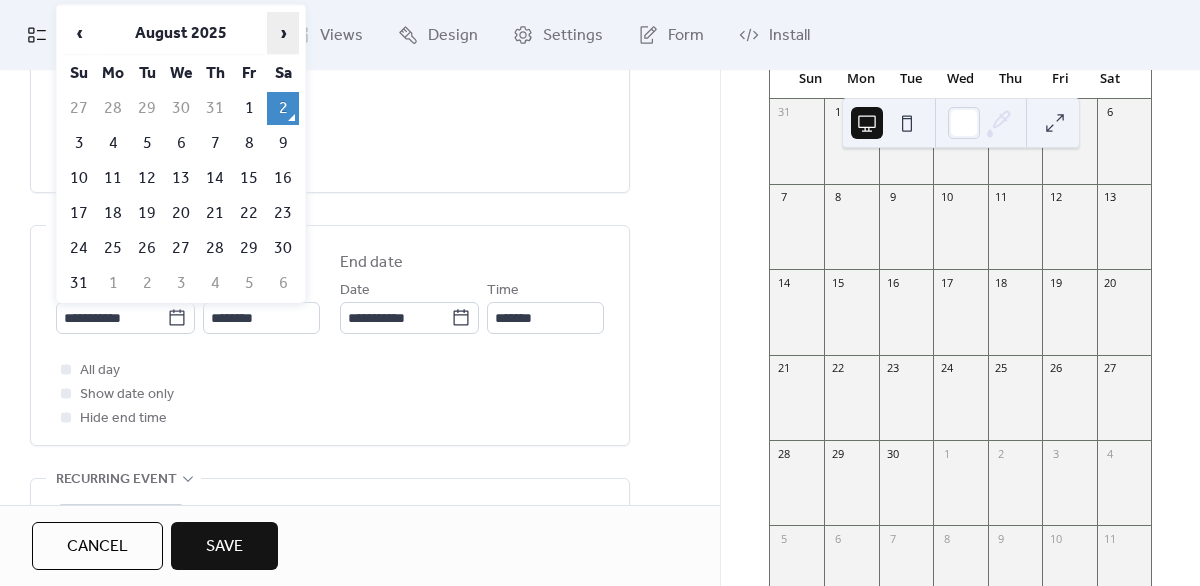 click on "›" at bounding box center (283, 33) 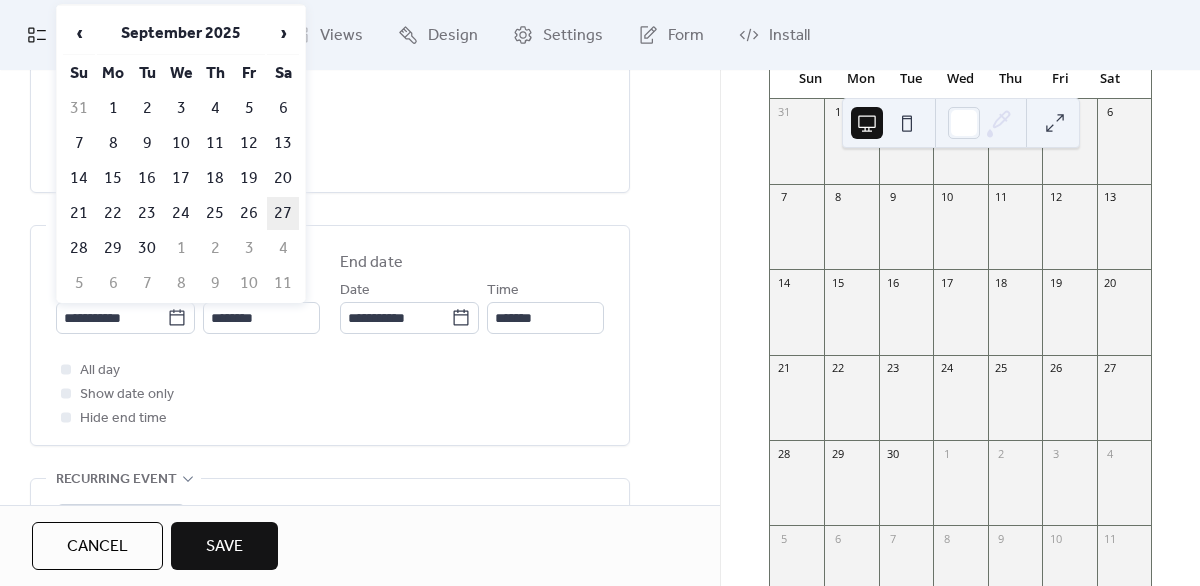 click on "27" at bounding box center [283, 213] 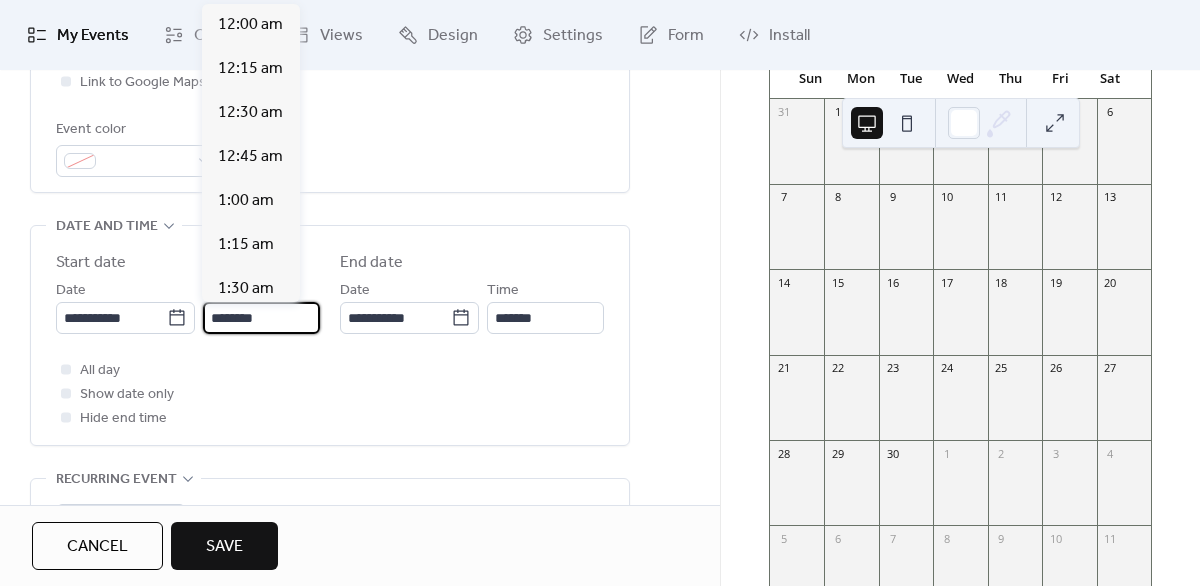 click on "********" at bounding box center (261, 318) 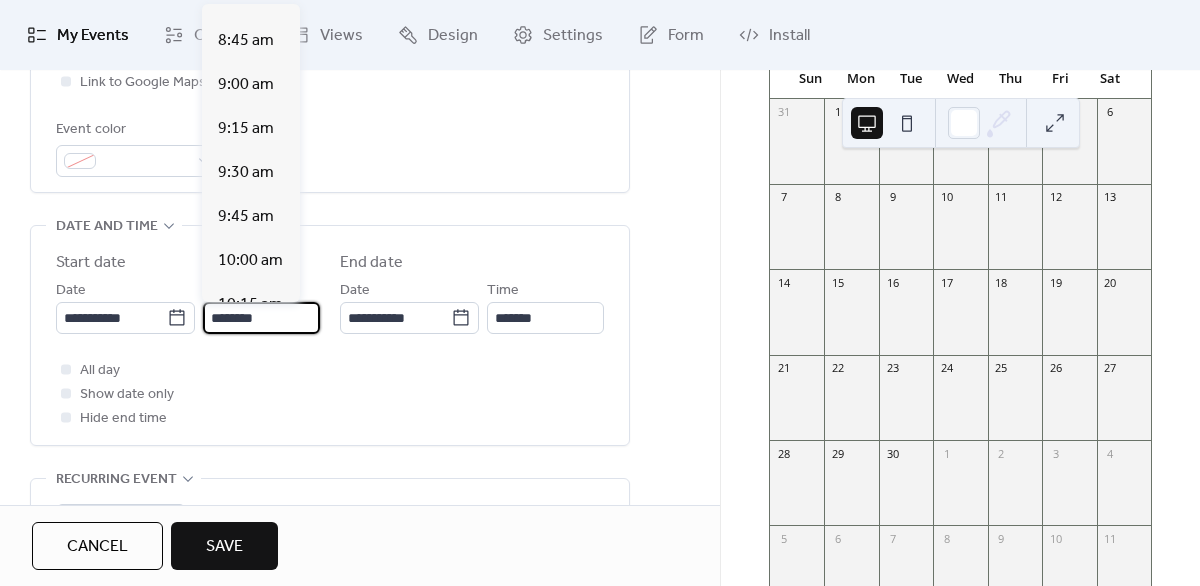 scroll, scrollTop: 1491, scrollLeft: 0, axis: vertical 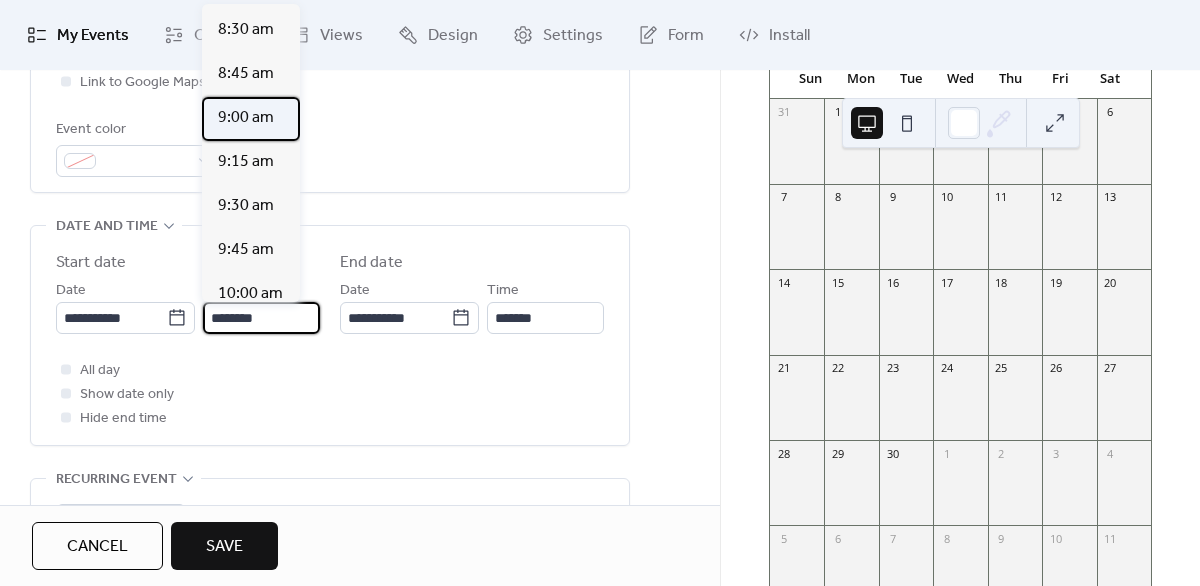 click on "9:00 am" at bounding box center (246, 118) 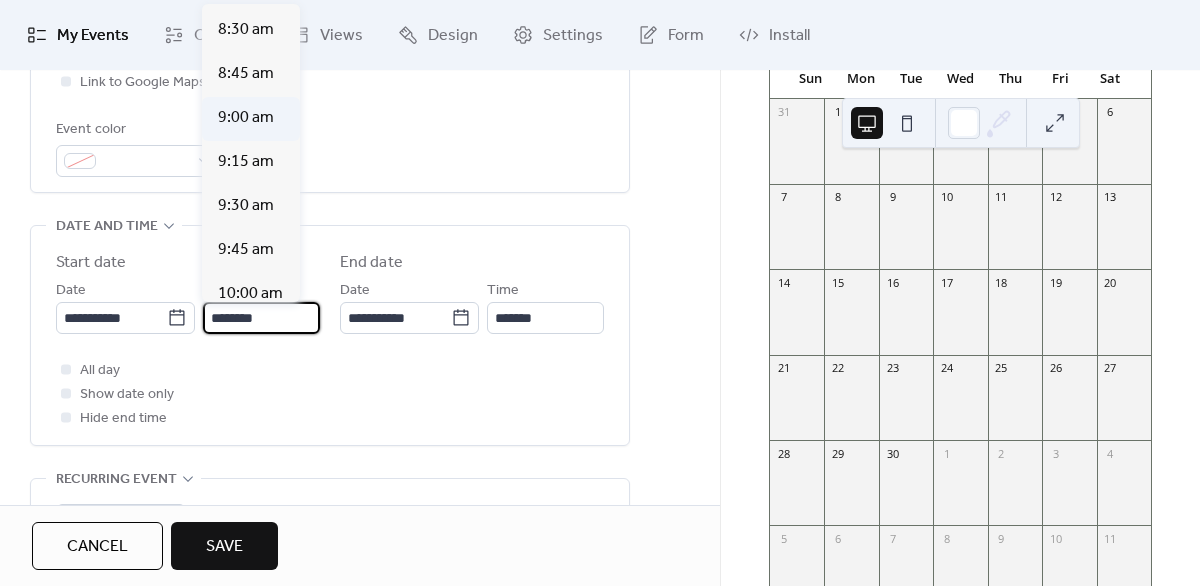 type on "*******" 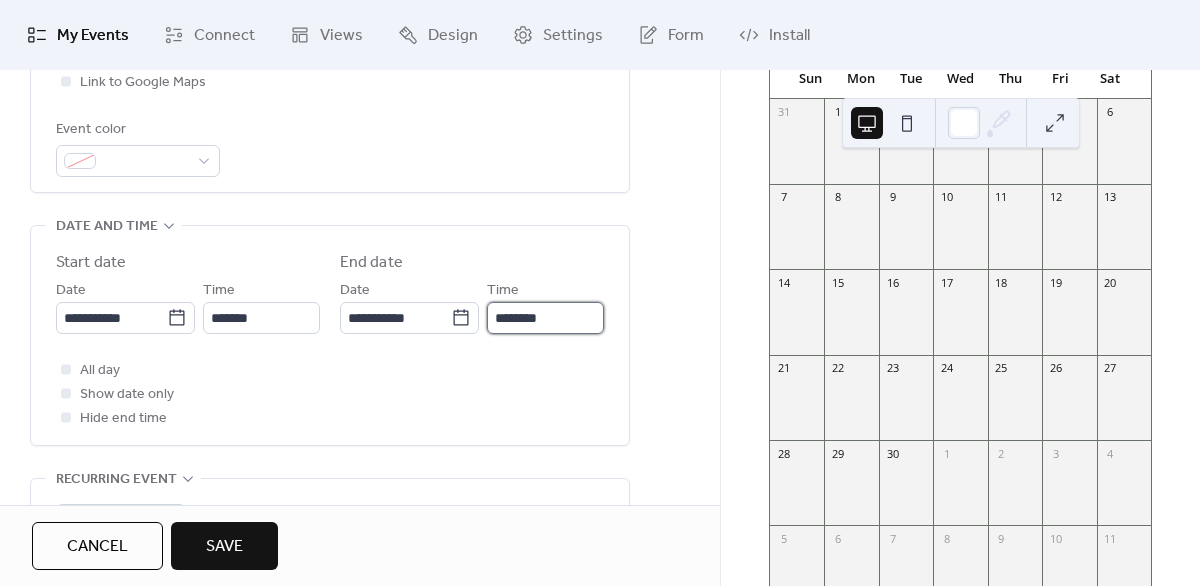 click on "********" at bounding box center [545, 318] 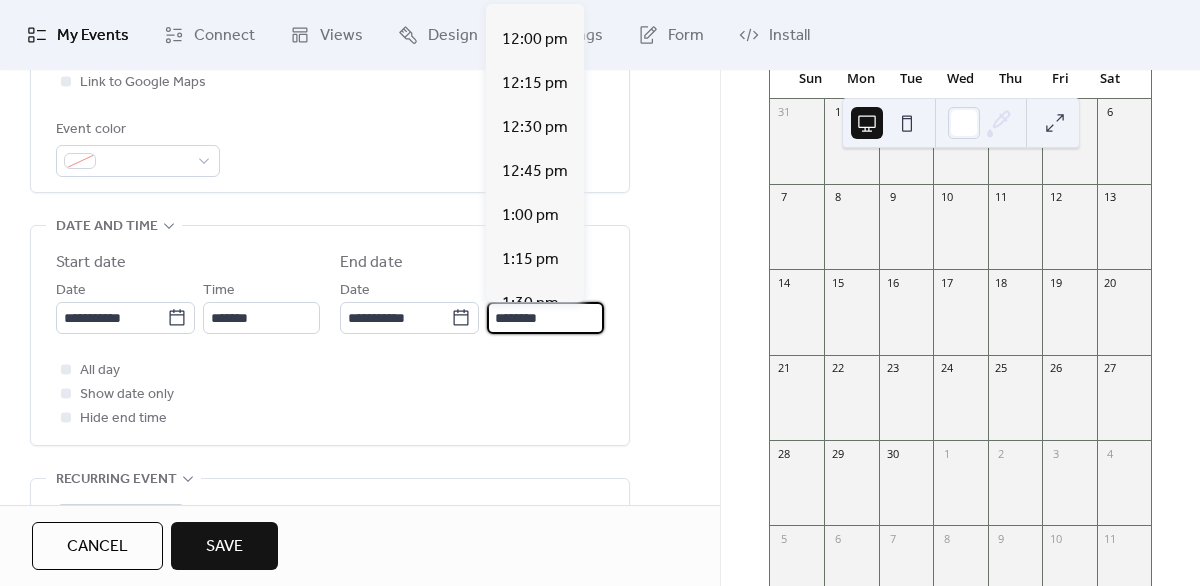 scroll, scrollTop: 489, scrollLeft: 0, axis: vertical 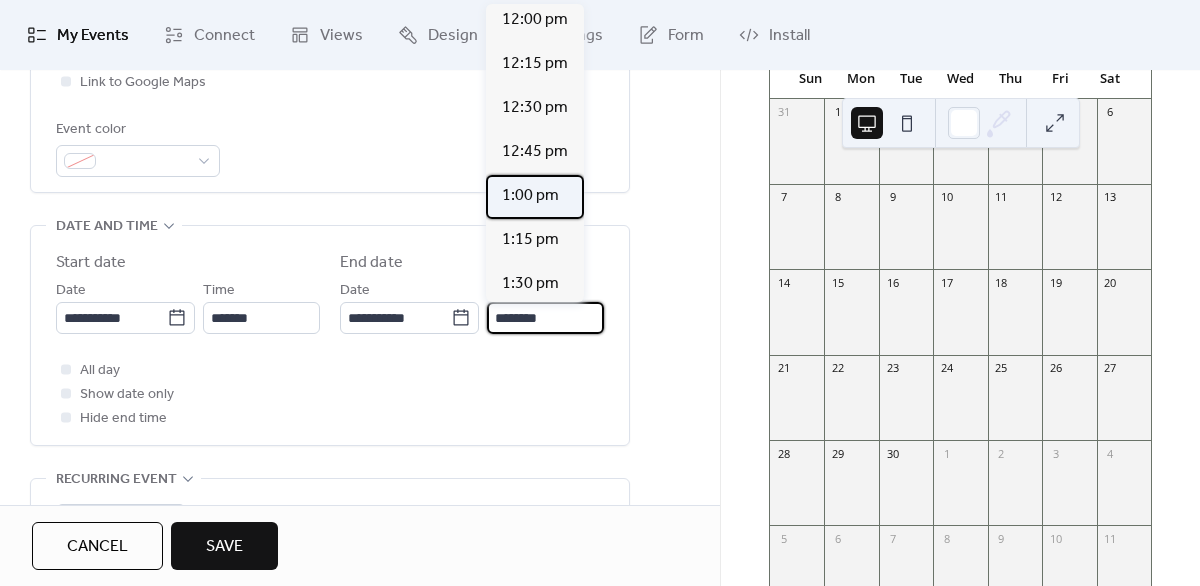 click on "1:00 pm" at bounding box center (530, 196) 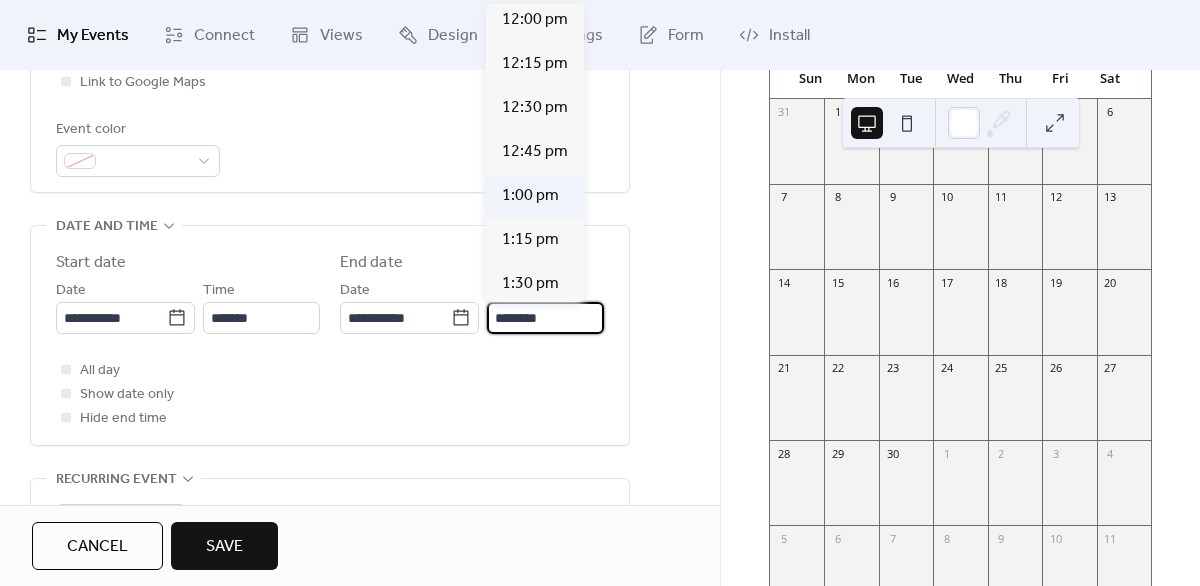 type on "*******" 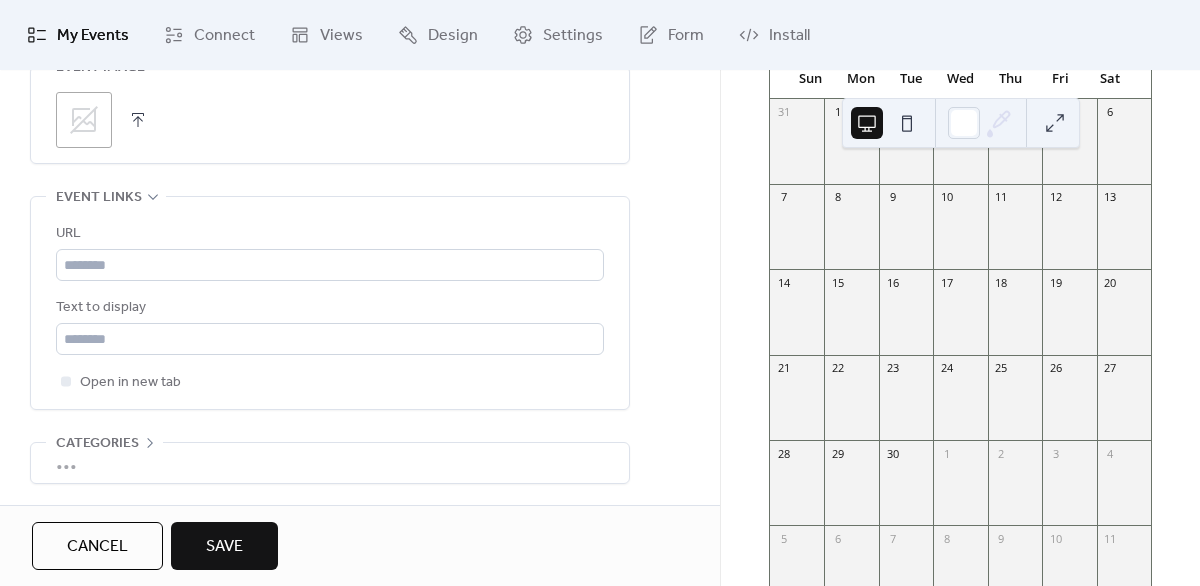 scroll, scrollTop: 1133, scrollLeft: 0, axis: vertical 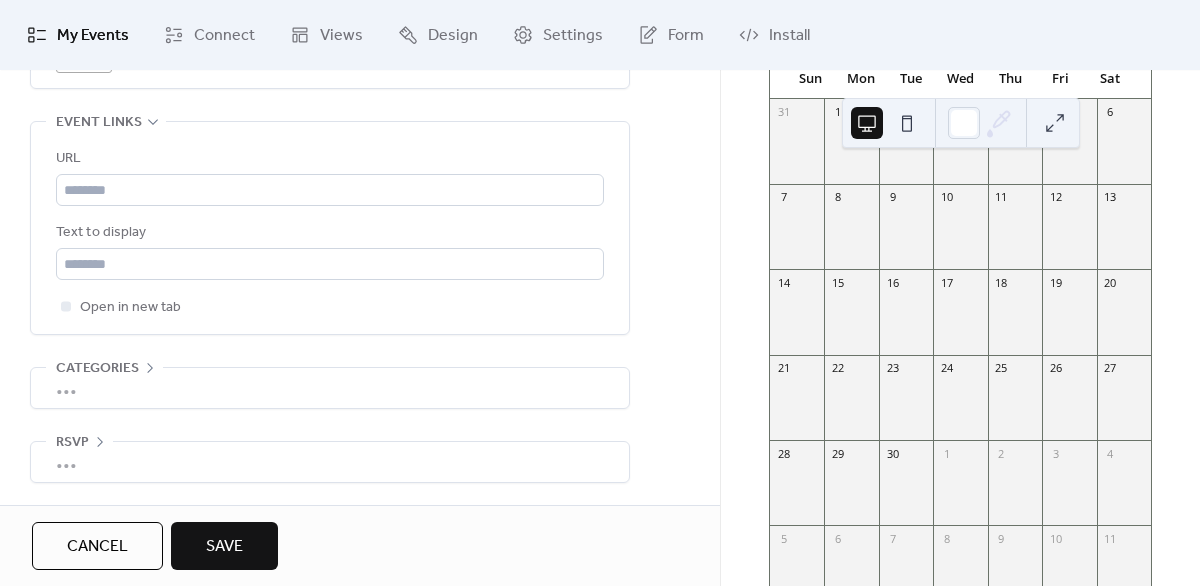 click on "Save" at bounding box center [224, 546] 